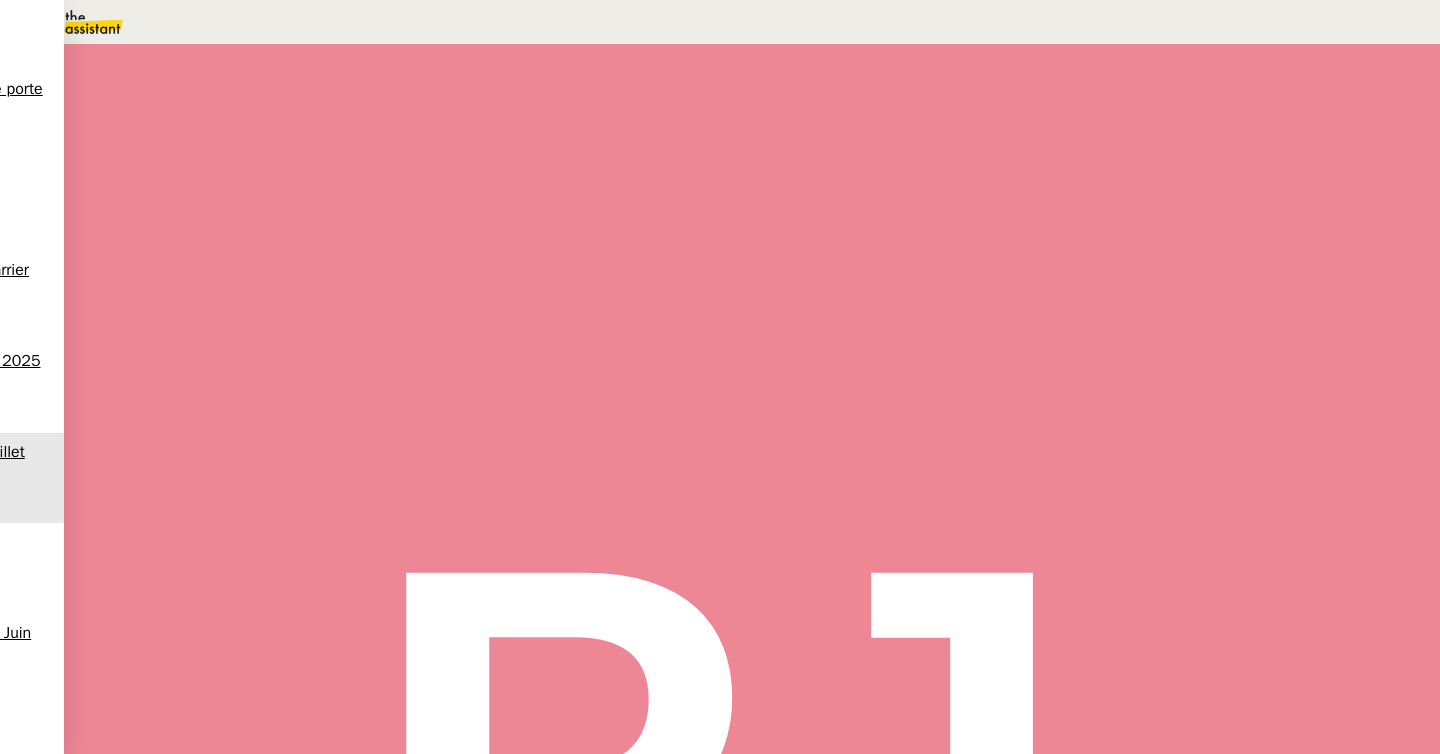 scroll, scrollTop: 0, scrollLeft: 0, axis: both 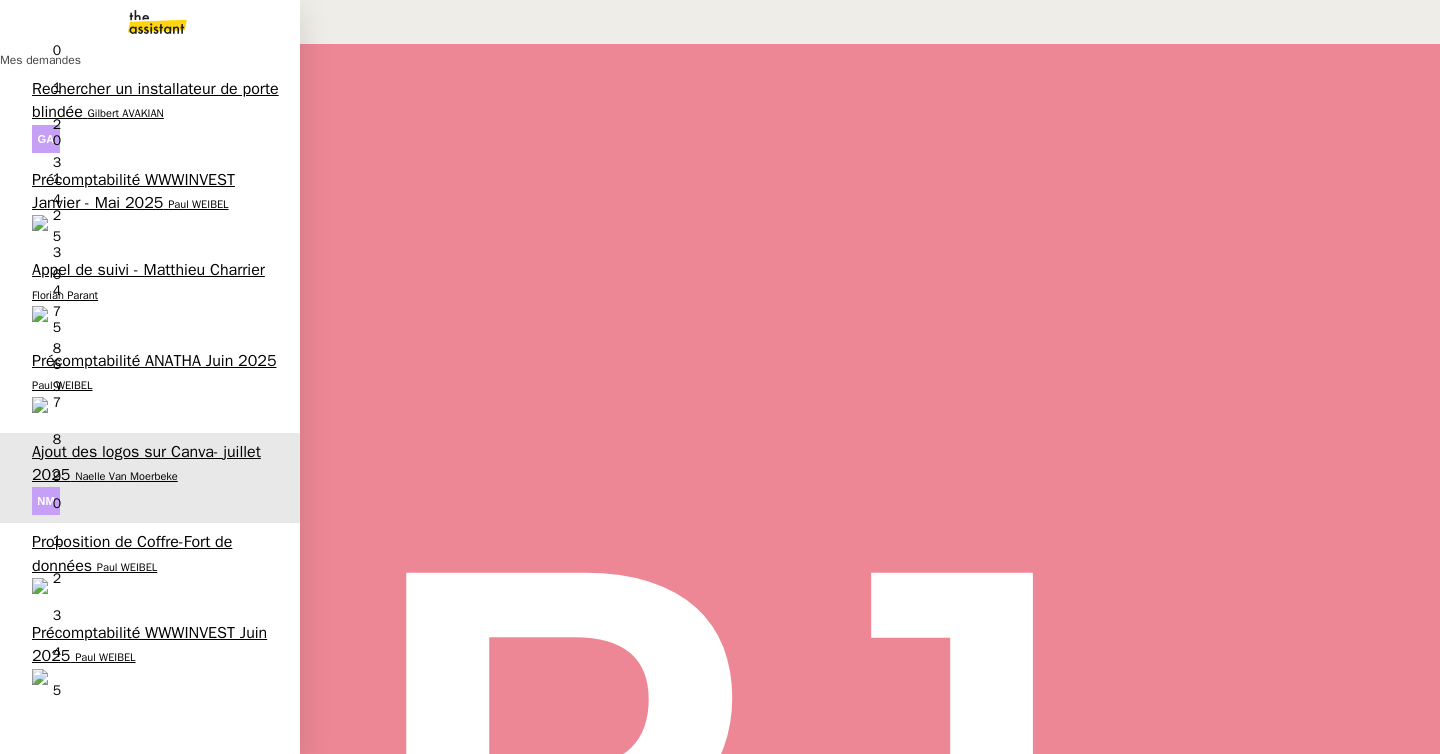 click on "Paul WEIBEL" at bounding box center (105, 657) 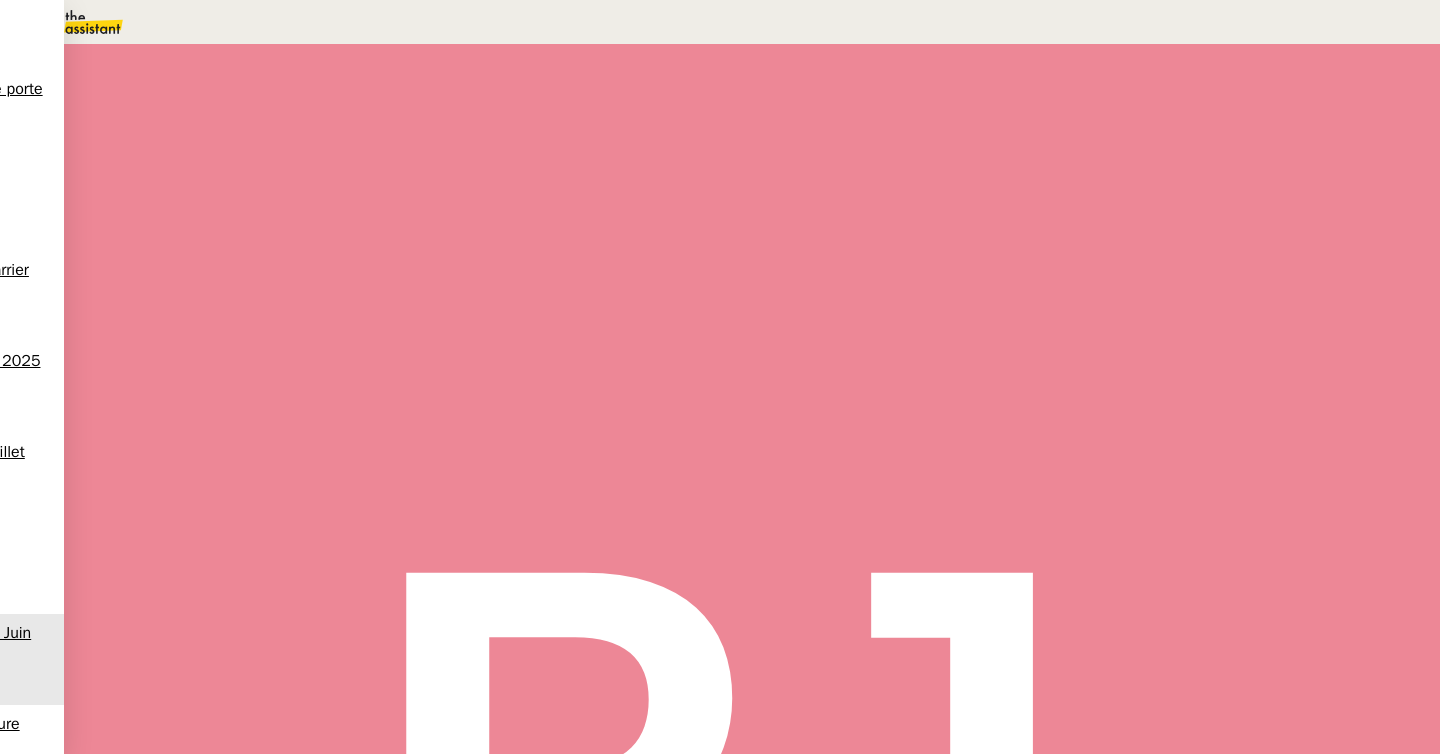 scroll, scrollTop: 0, scrollLeft: 0, axis: both 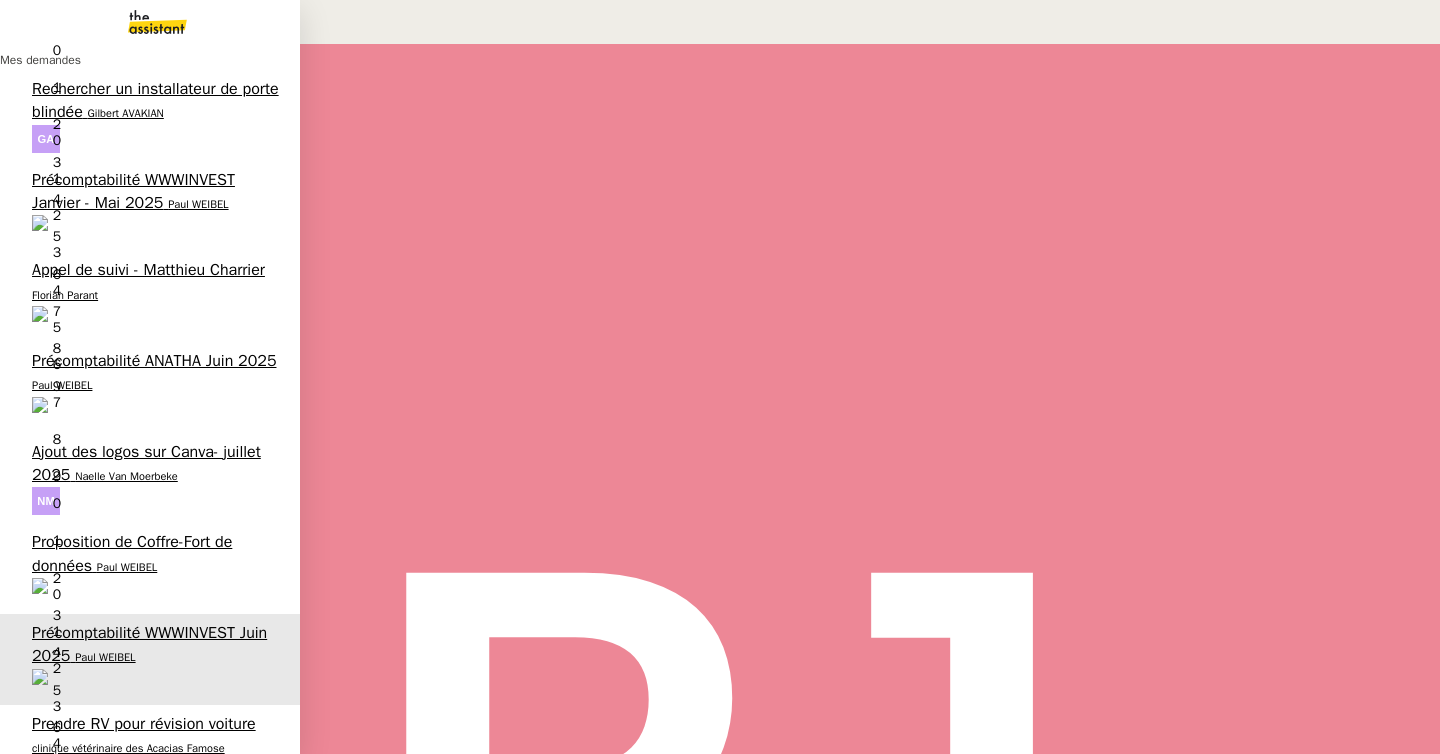 click on "Proposition de Coffre-Fort de données" at bounding box center (132, 553) 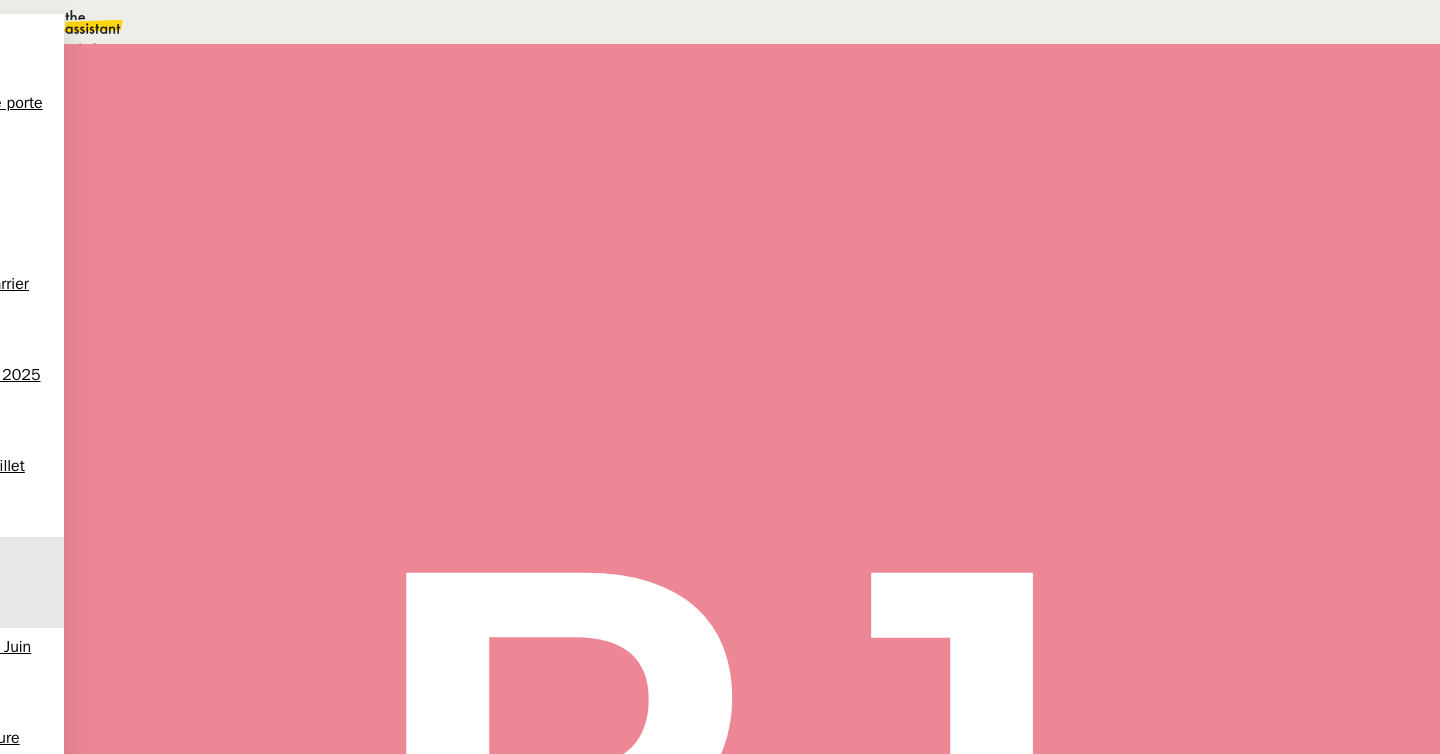click on "Terminé" at bounding box center (72, 48) 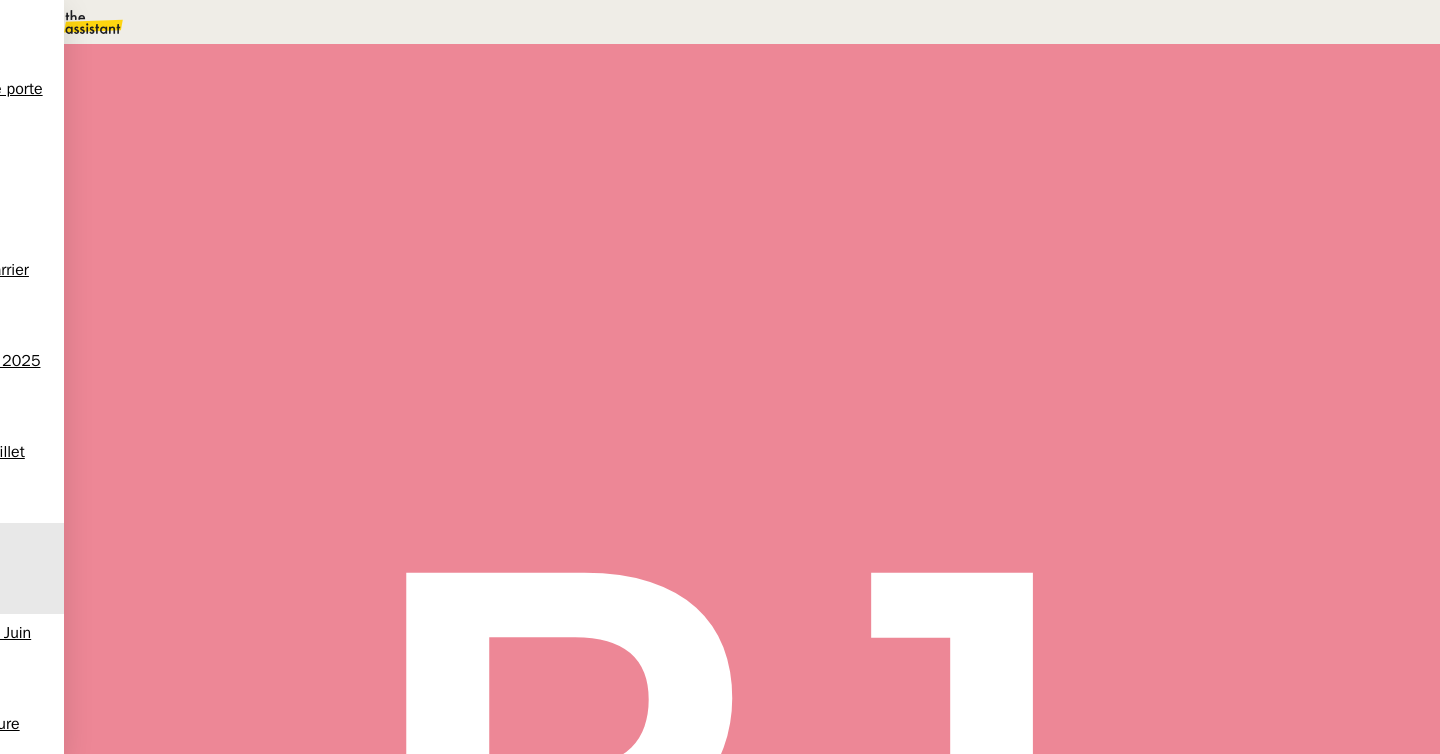 click at bounding box center [1088, 133] 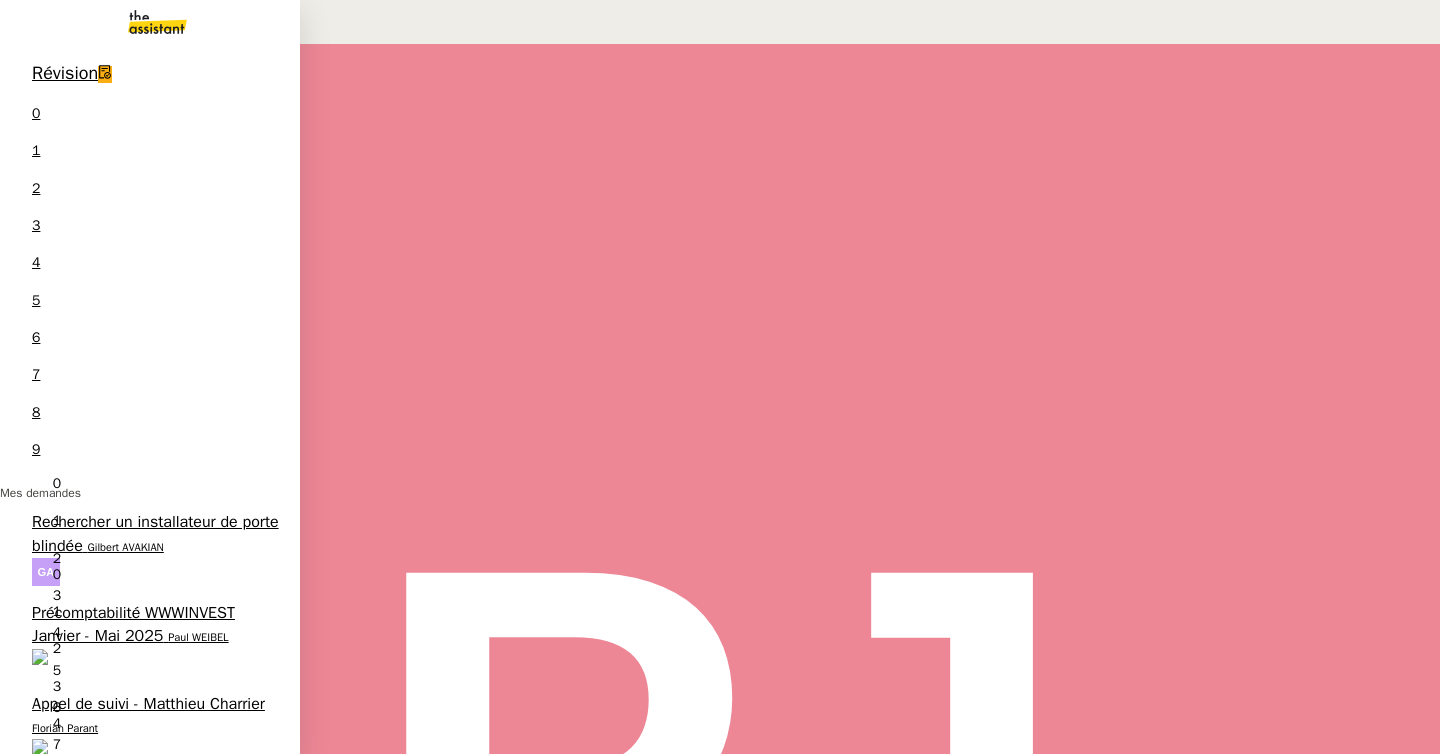 click on "Paul WEIBEL" at bounding box center [62, 819] 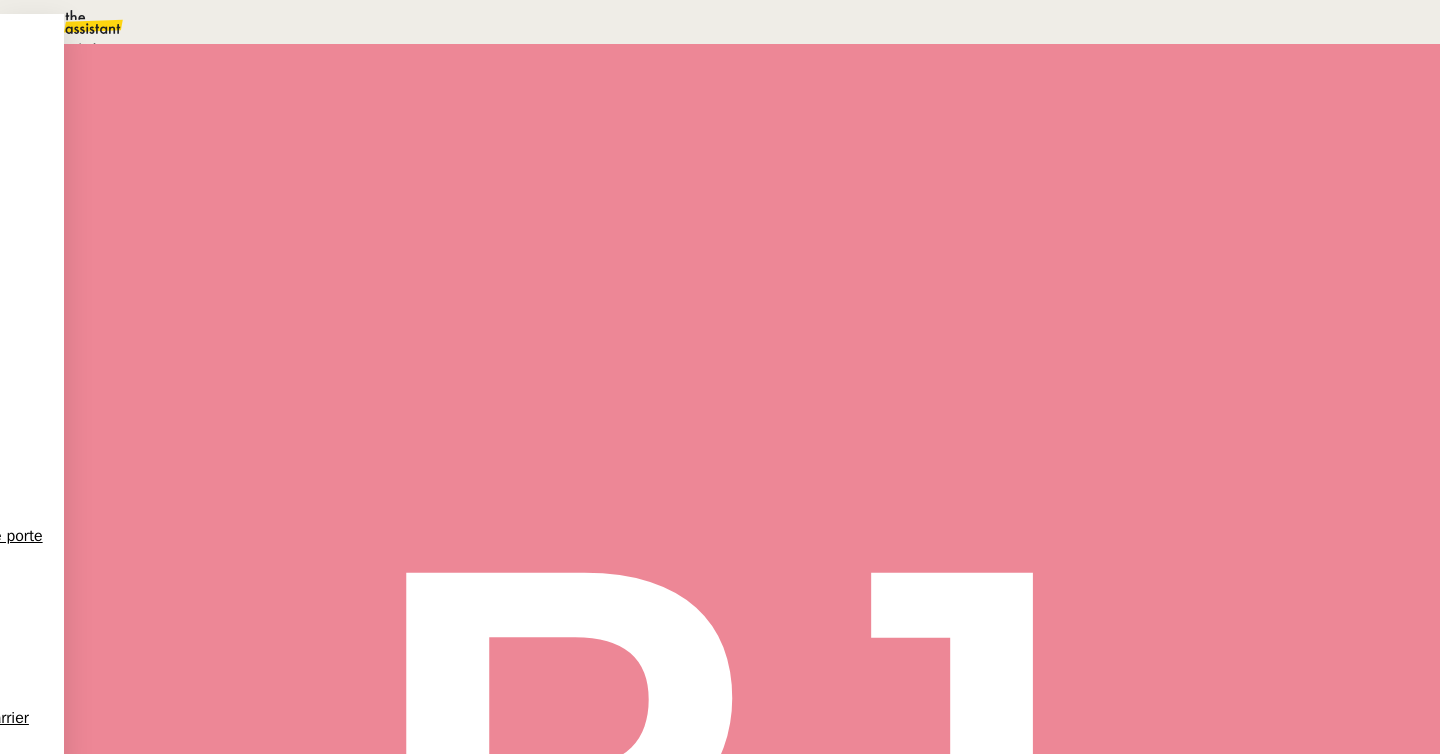 click on "Une action est programmée dans le futur." at bounding box center (213, 49) 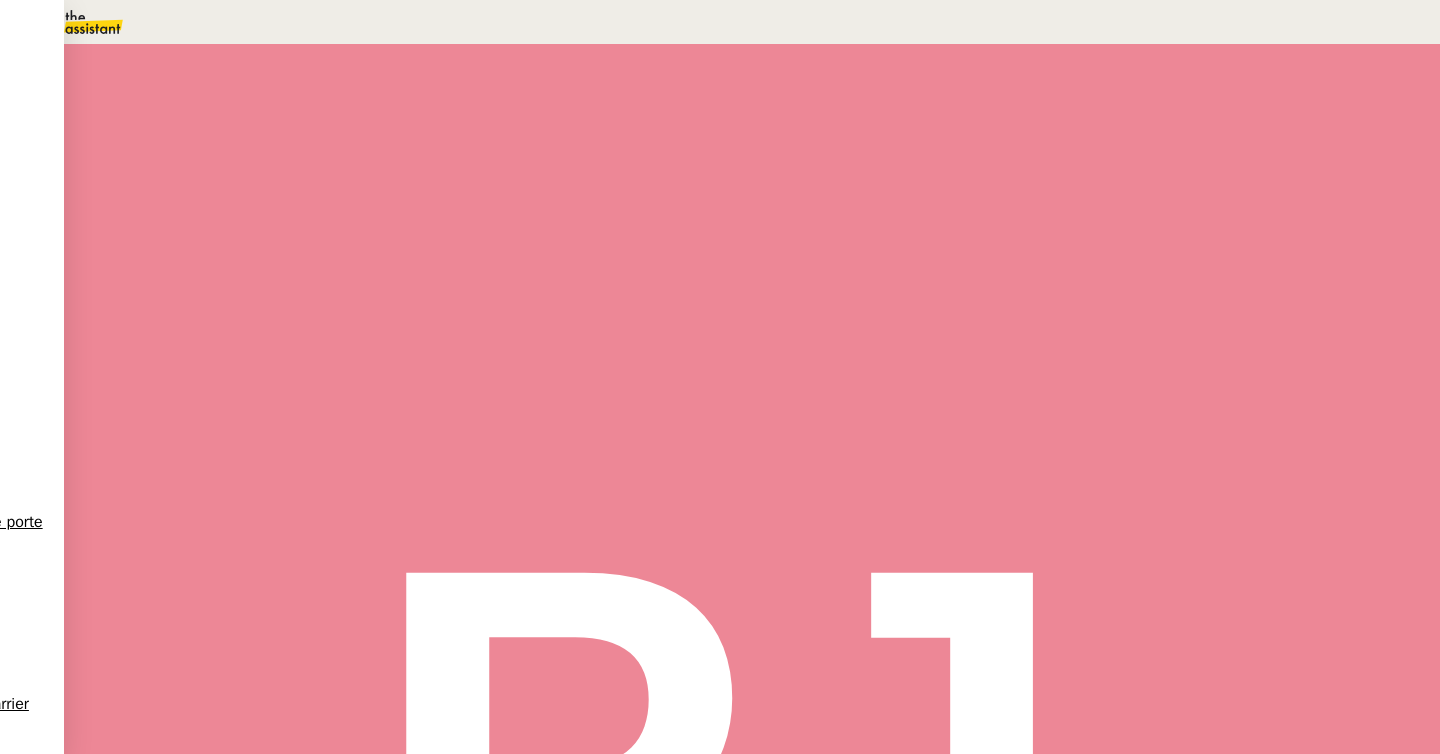 click on "8" at bounding box center (1045, 250) 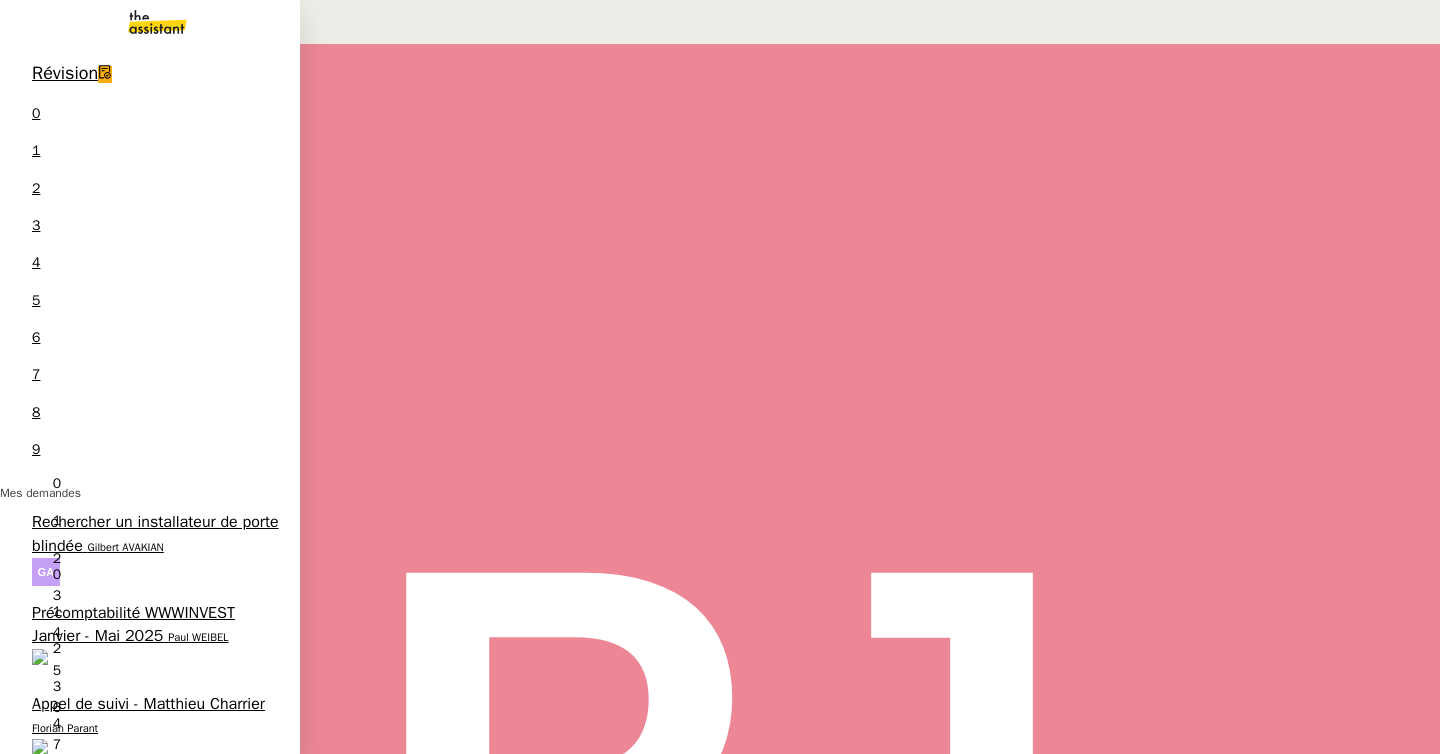 click on "Précomptabilité WWWINVEST Juin 2025" at bounding box center (149, 987) 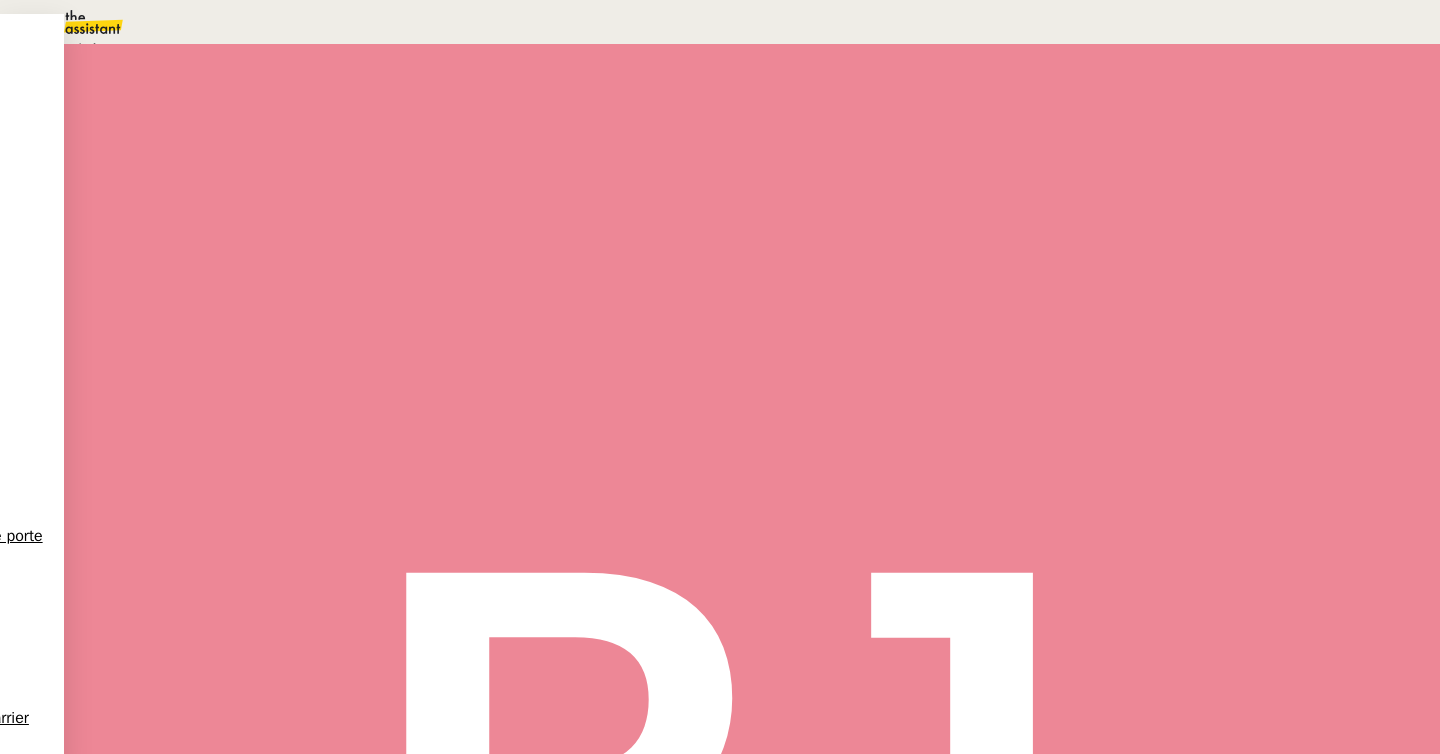 click on "Statut" at bounding box center (752, 113) 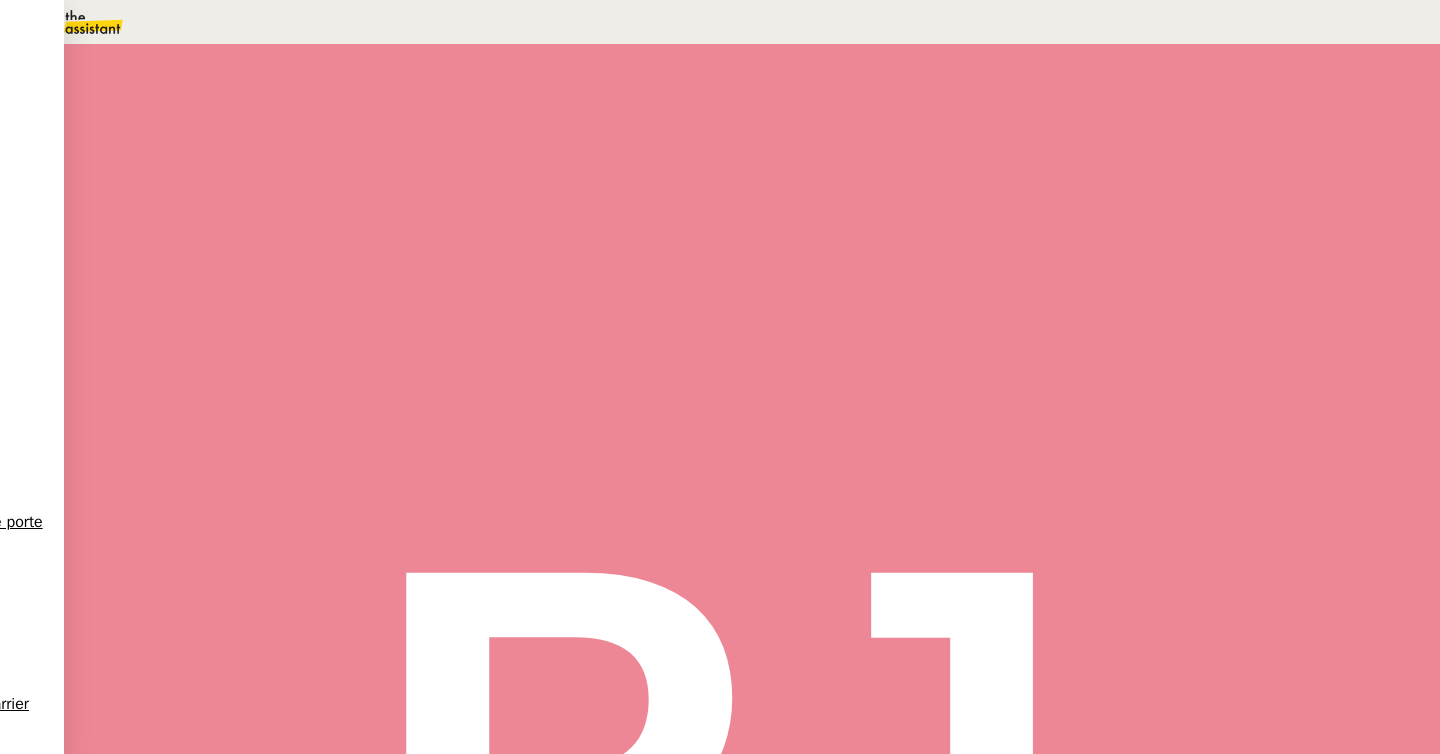 click on "8" at bounding box center (1045, 250) 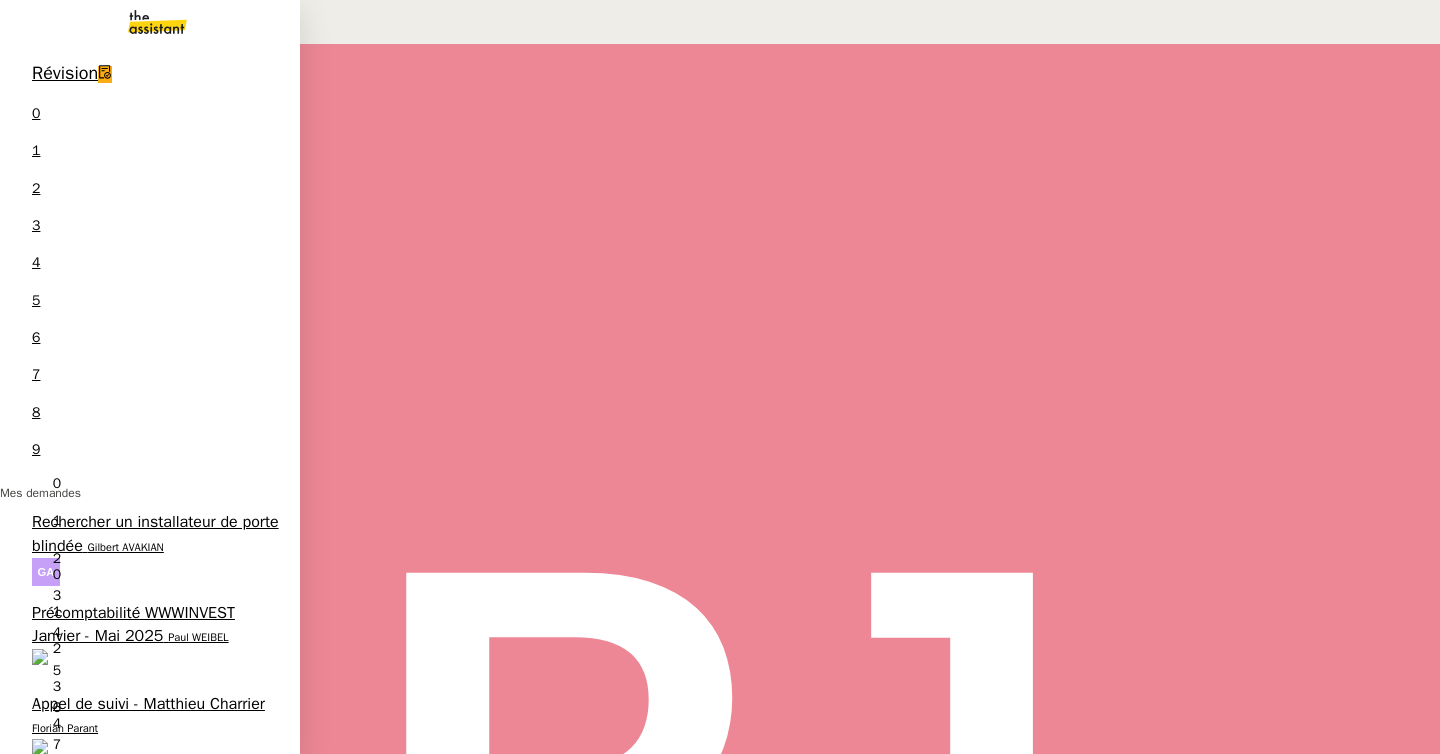 click on "Précomptabilité ANATHA [MONTH] 2025    [FIRST] [LAST]" at bounding box center [150, 820] 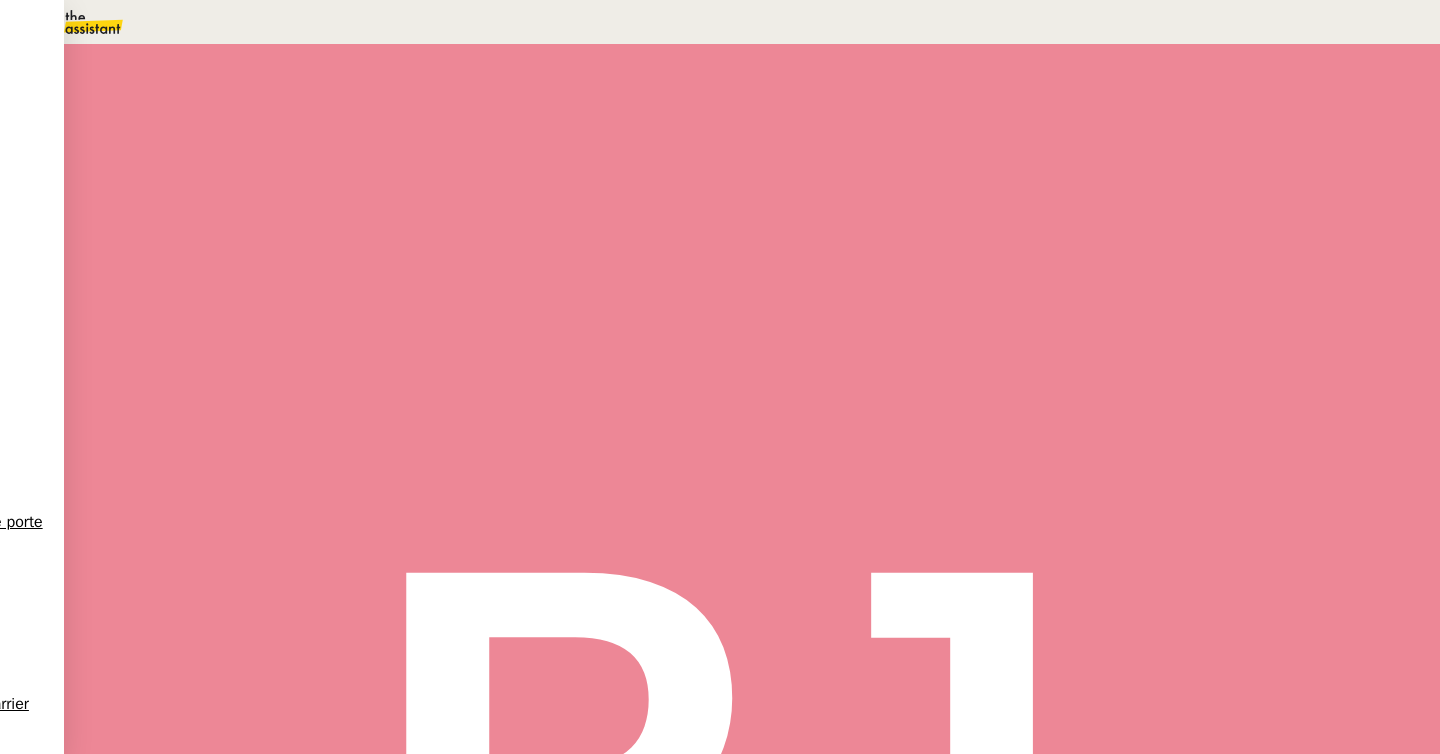 click on "Statut" at bounding box center (752, 113) 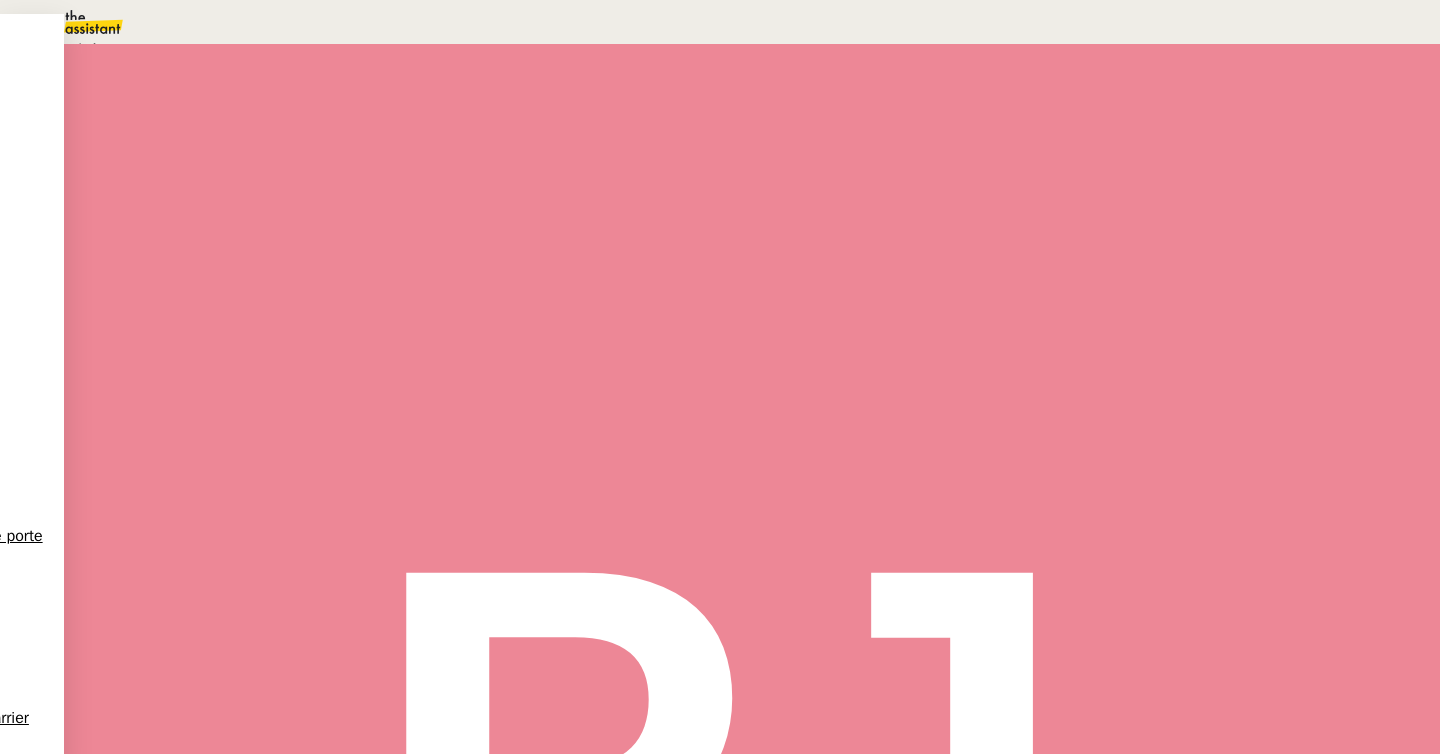 click on "Une action est programmée dans le futur." at bounding box center (213, 49) 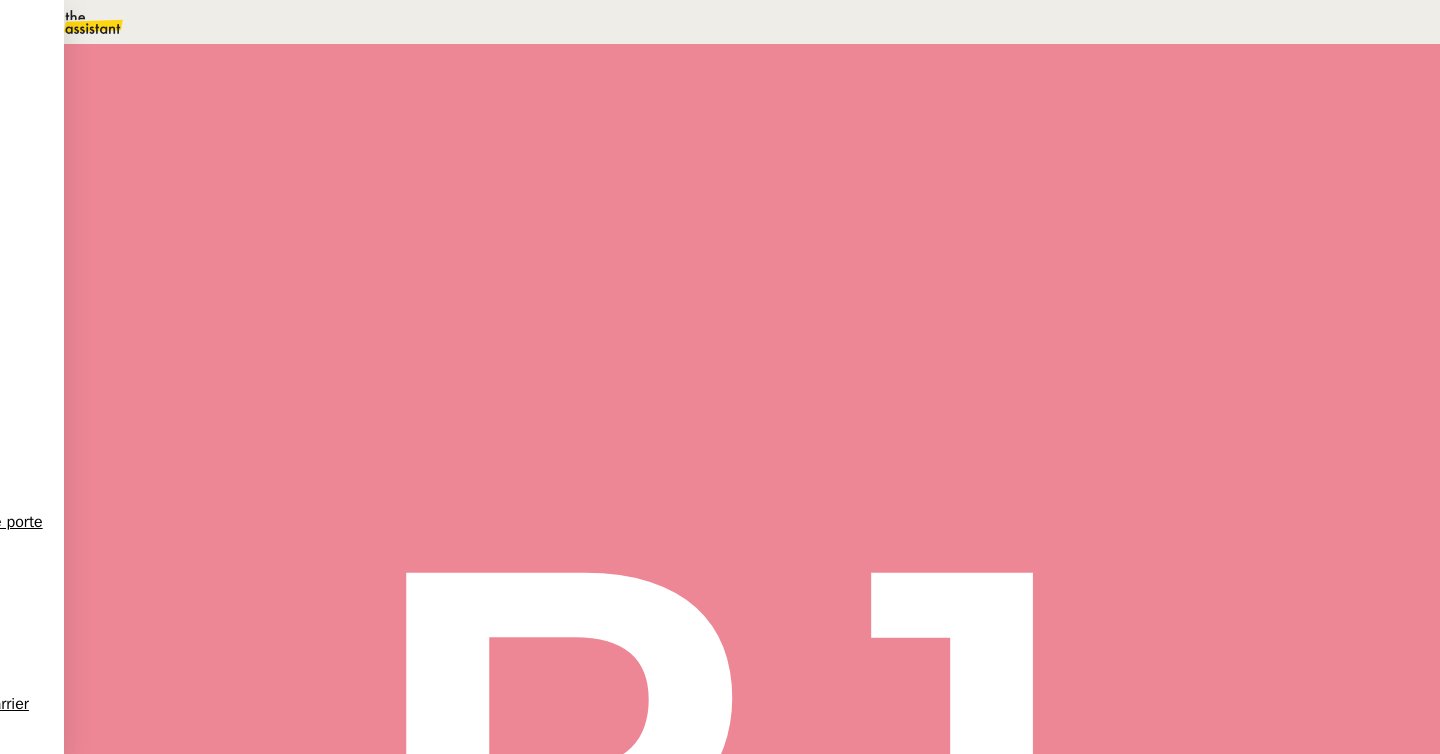 click on "8" at bounding box center [1045, 250] 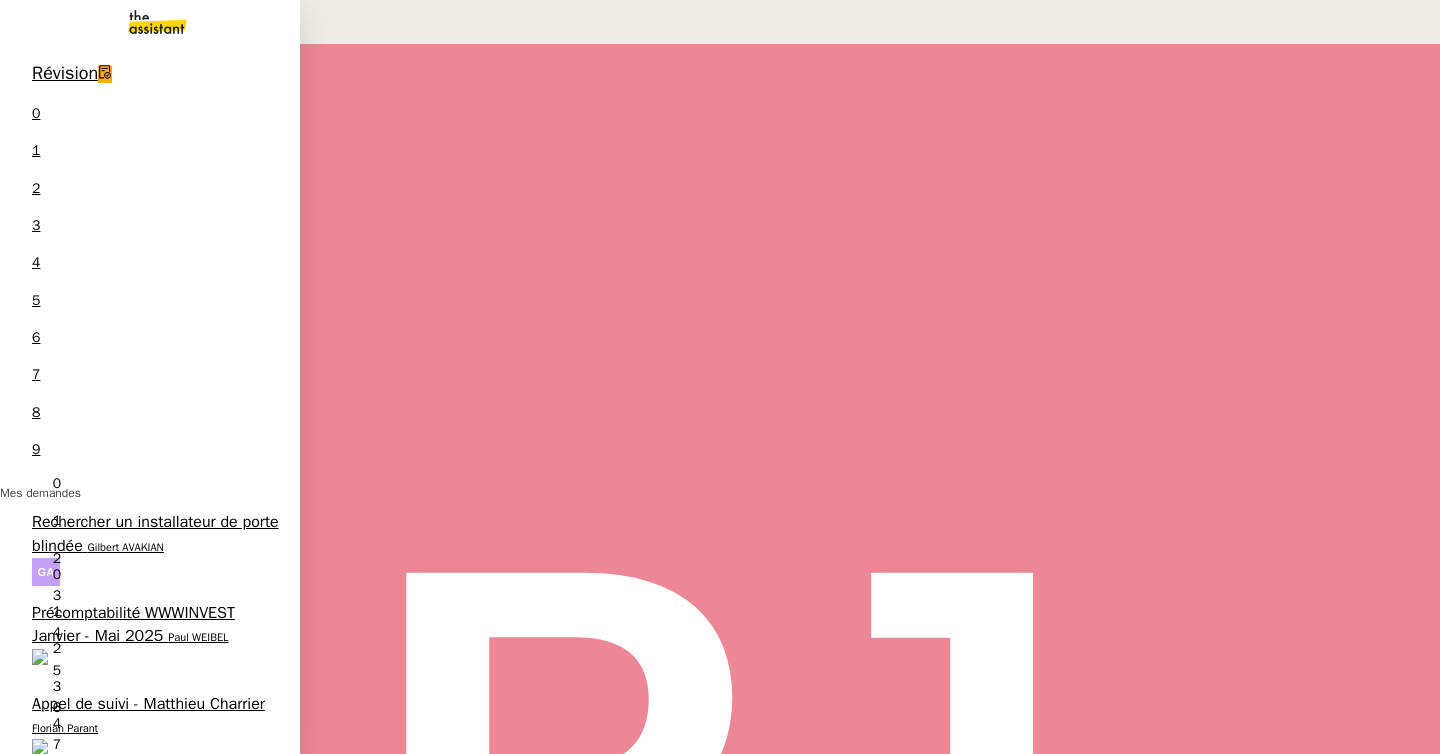click on "Appel de suivi - Matthieu Charrier" at bounding box center (148, 704) 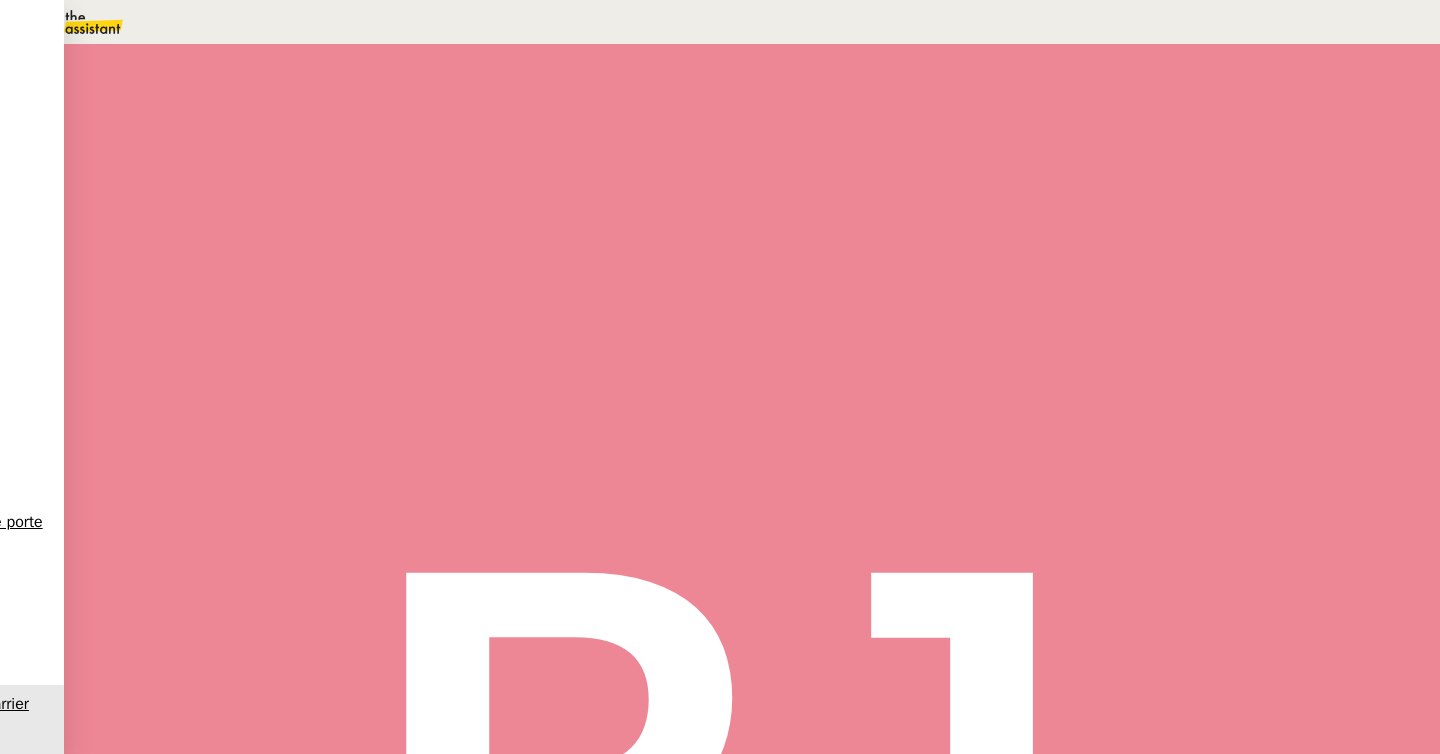 click on "Appel de suivi - [FIRST] [LAST]         Ouvert     Statut" at bounding box center (752, 124) 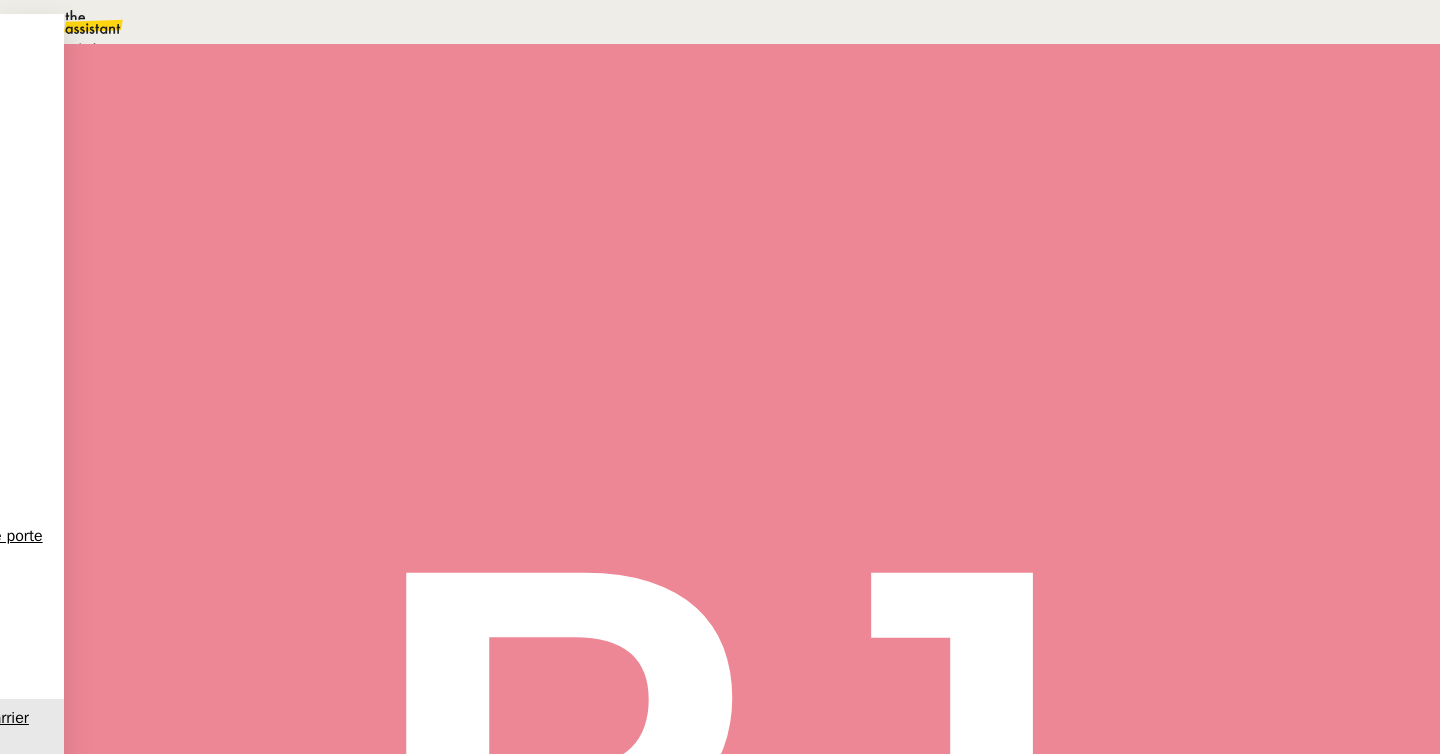 click on "Statut" at bounding box center (752, 113) 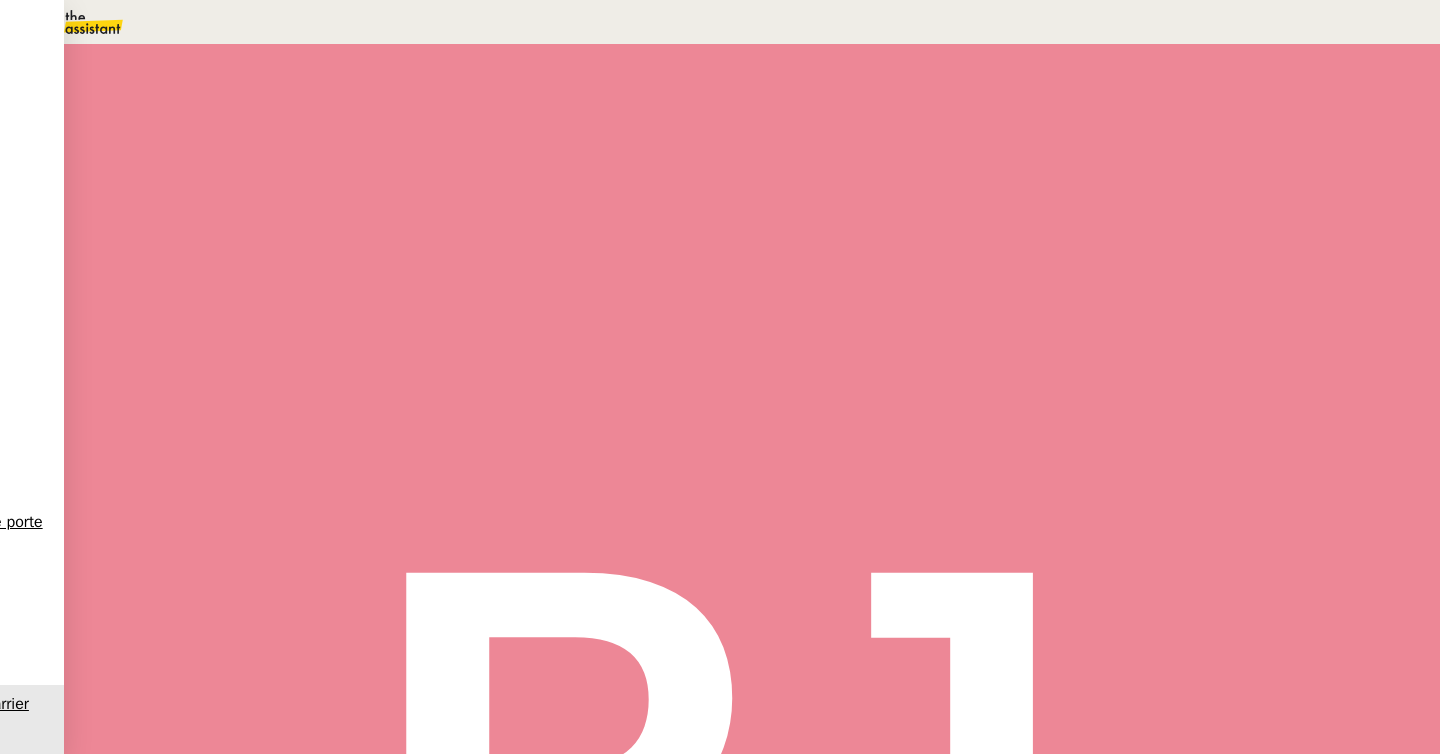 click on "8" at bounding box center (1045, 250) 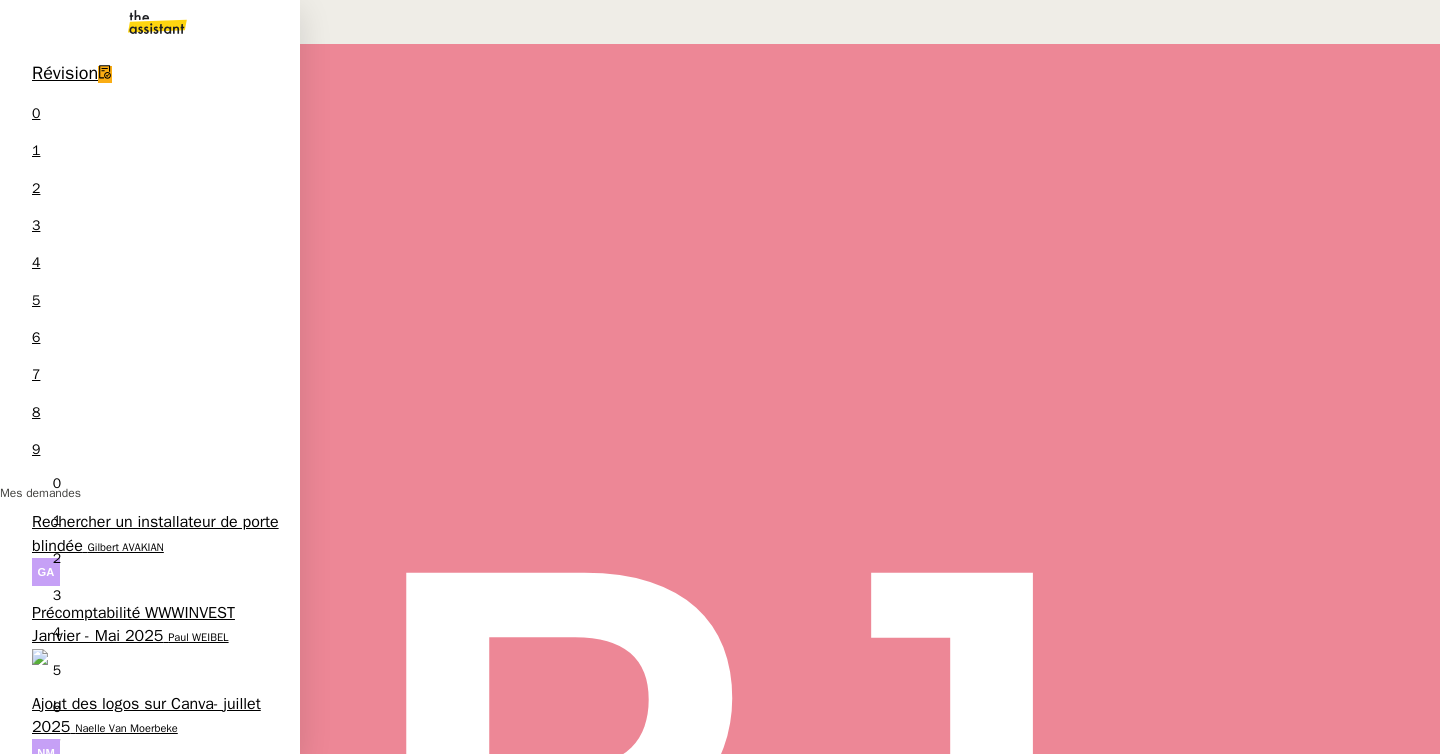 click on "Précomptabilité WWWINVEST Janvier - Mai 2025" at bounding box center [133, 624] 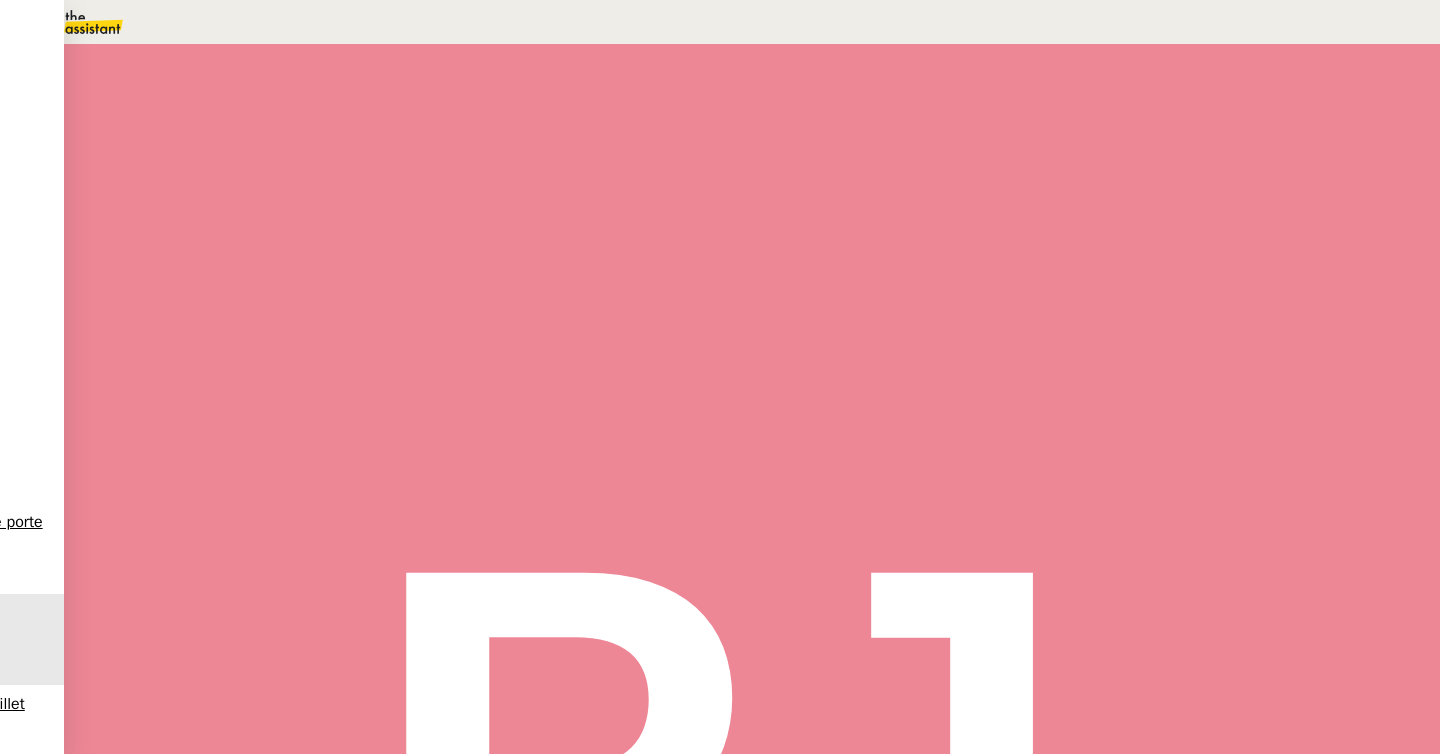 click at bounding box center (212, 131) 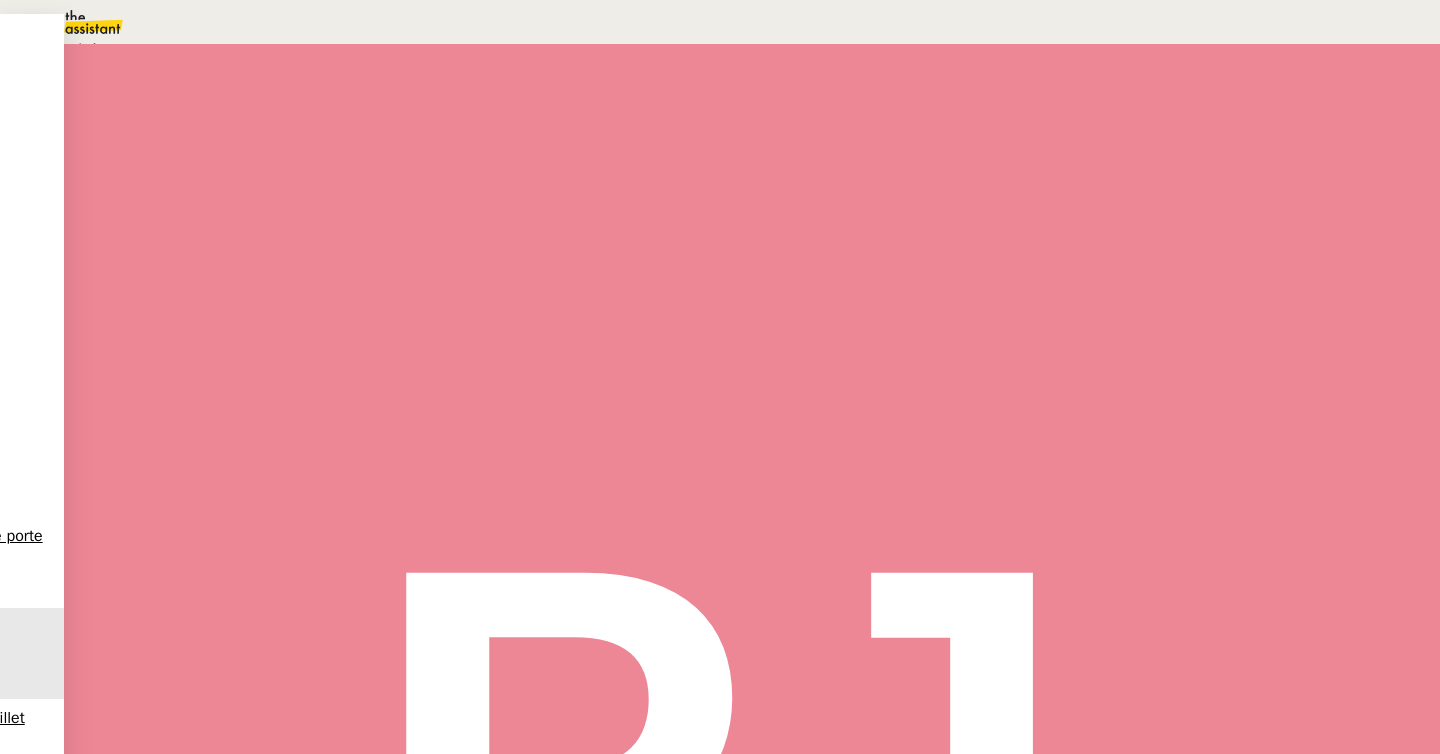 click on "Programmé" at bounding box center (72, 48) 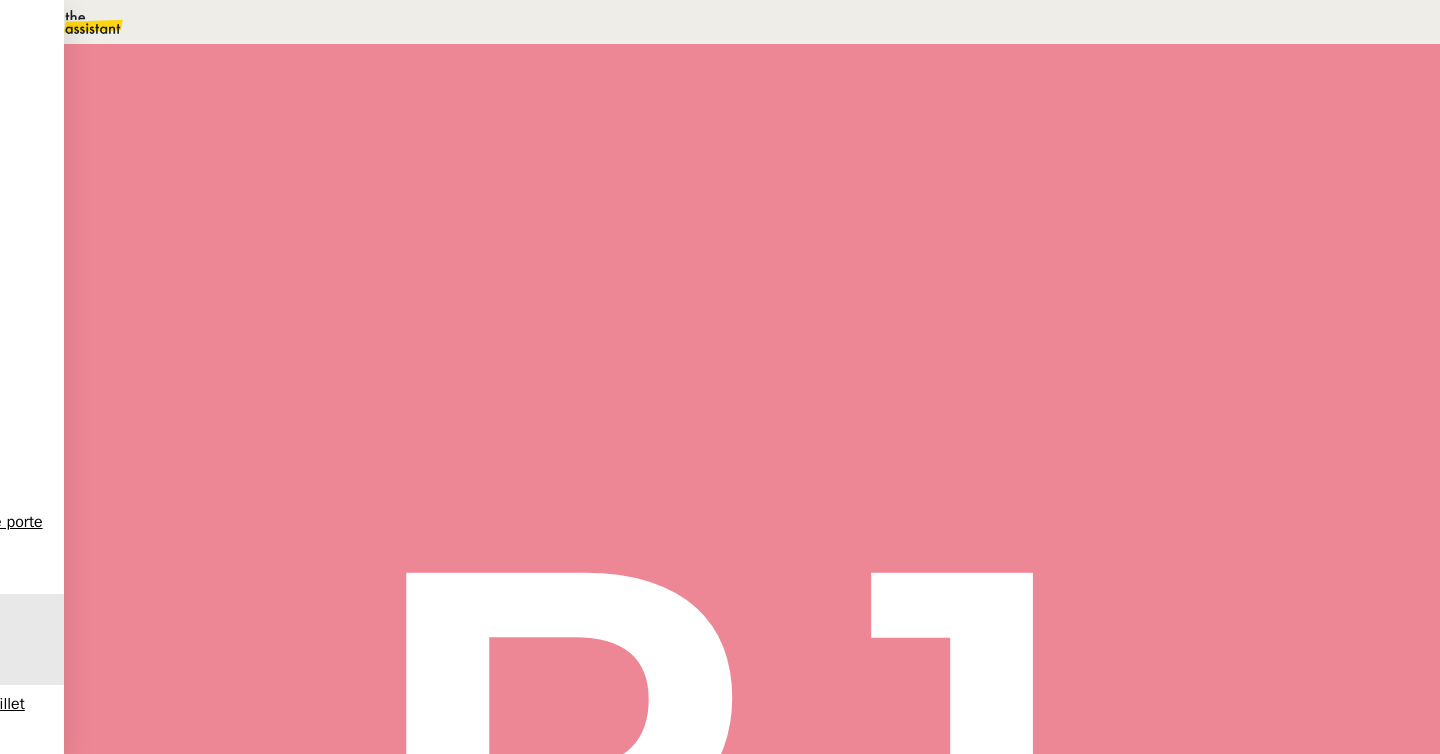 click on "8" at bounding box center (1045, 250) 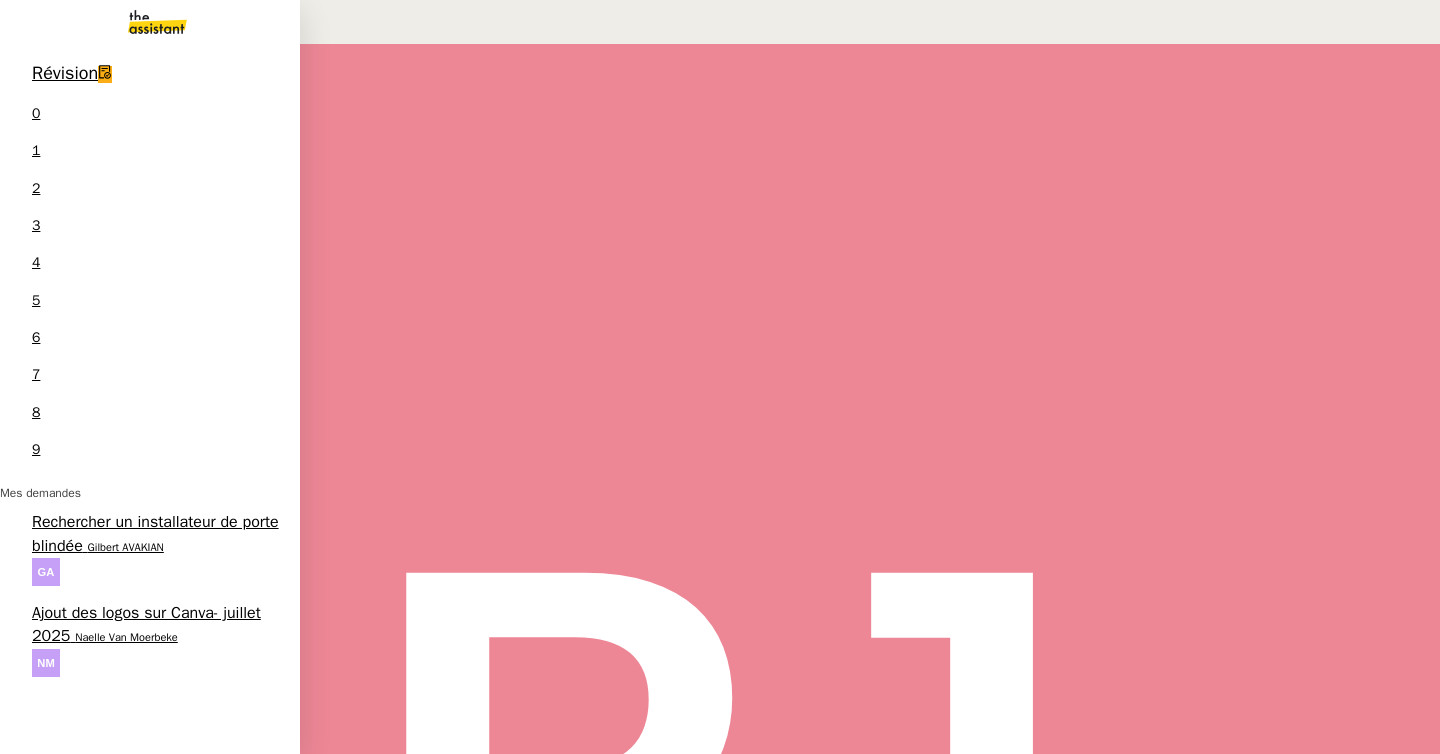 click on "Rechercher un installateur de porte blindée" at bounding box center (155, 533) 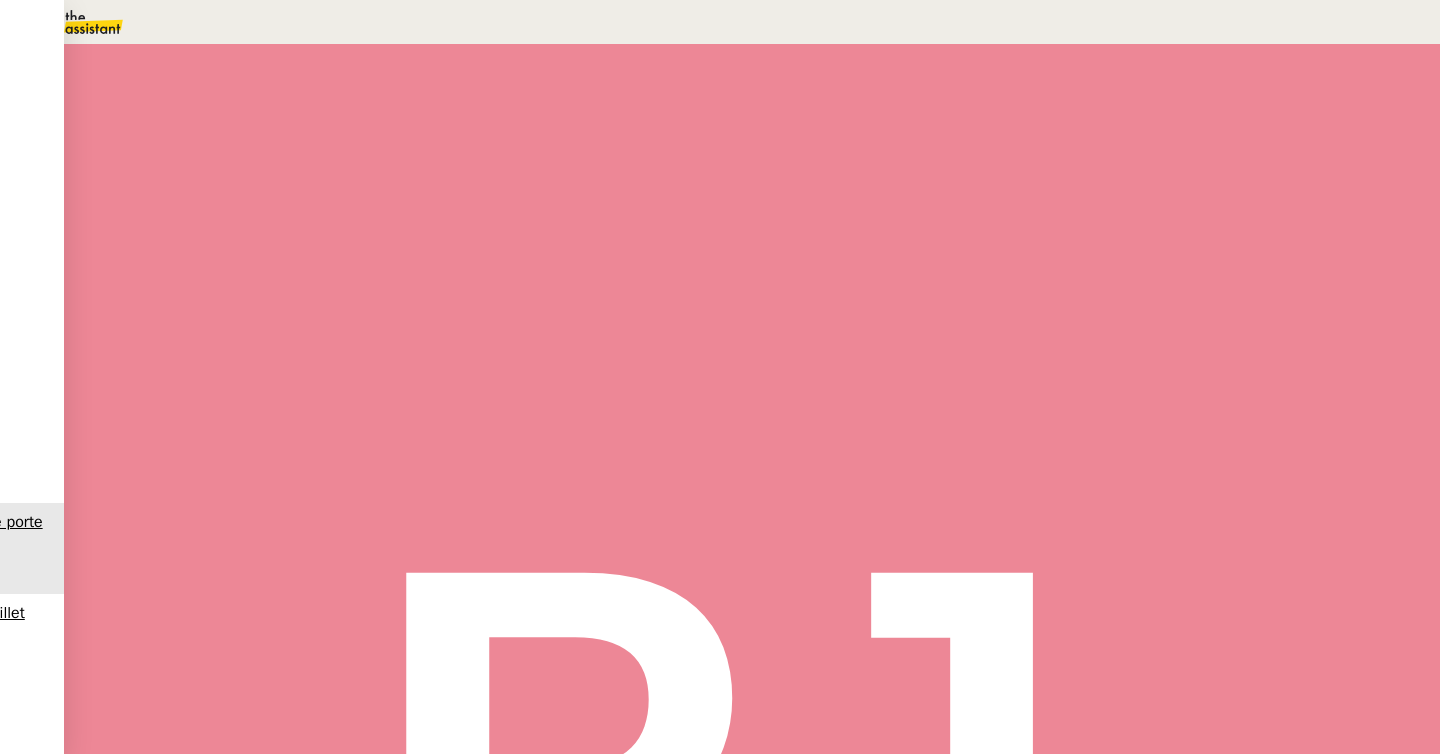 click on "Statut" at bounding box center (242, 114) 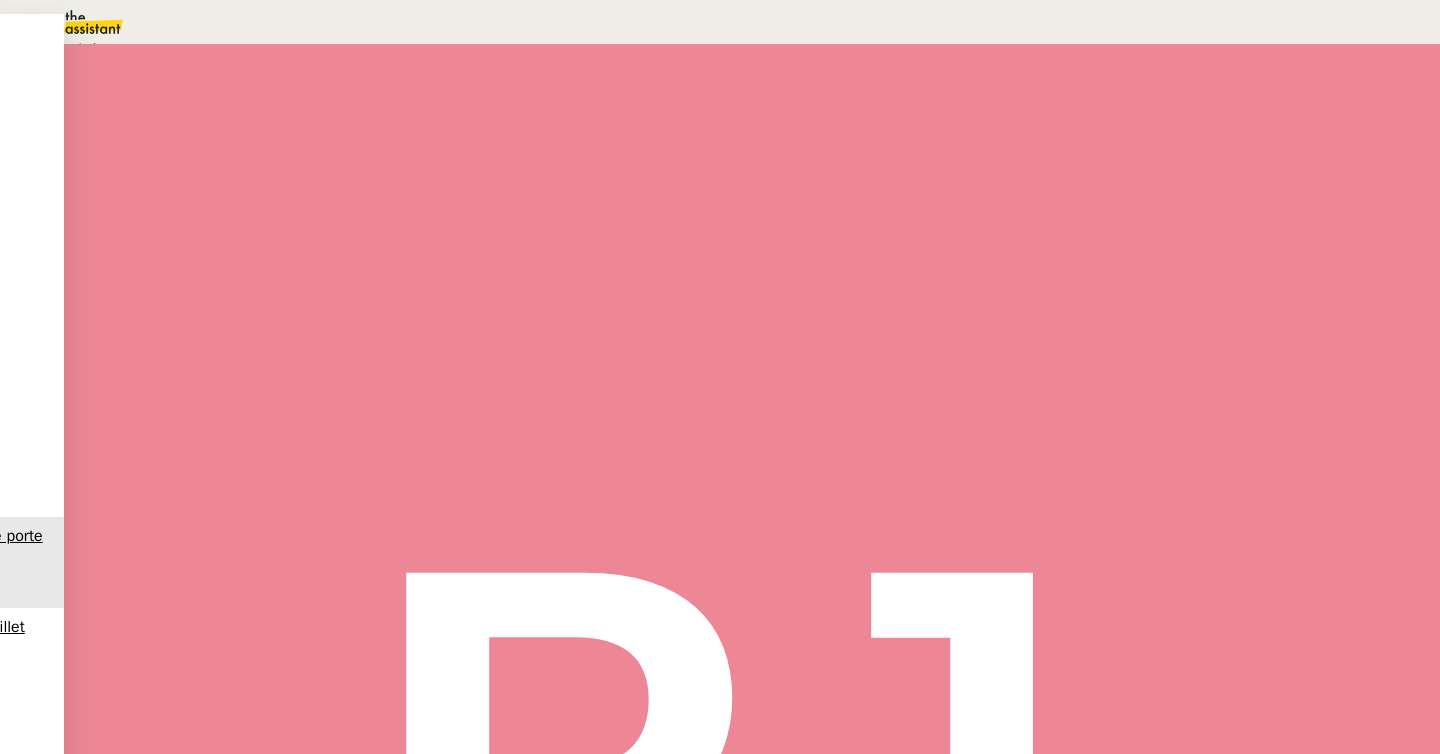 click on "Une action est programmée dans le futur." at bounding box center (213, 49) 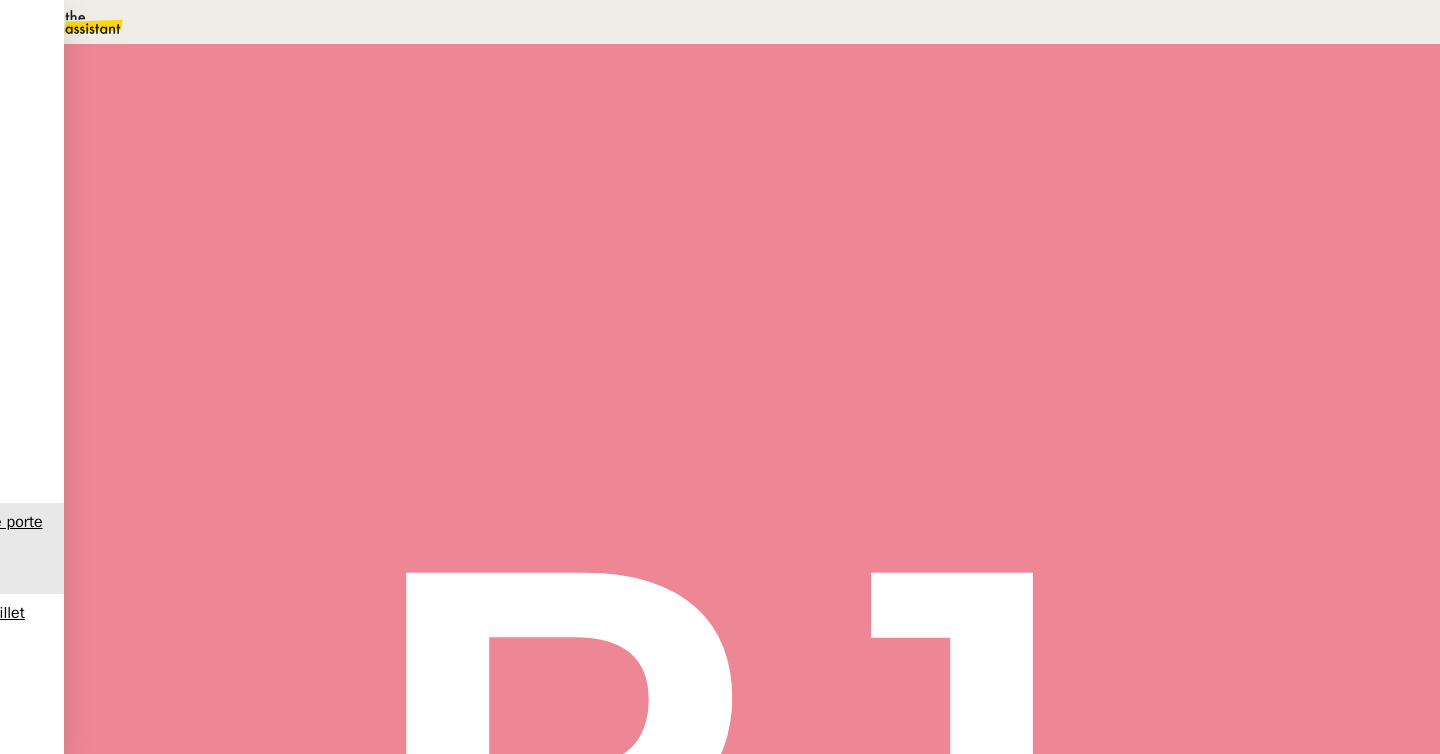 click on "8" at bounding box center [1045, 250] 